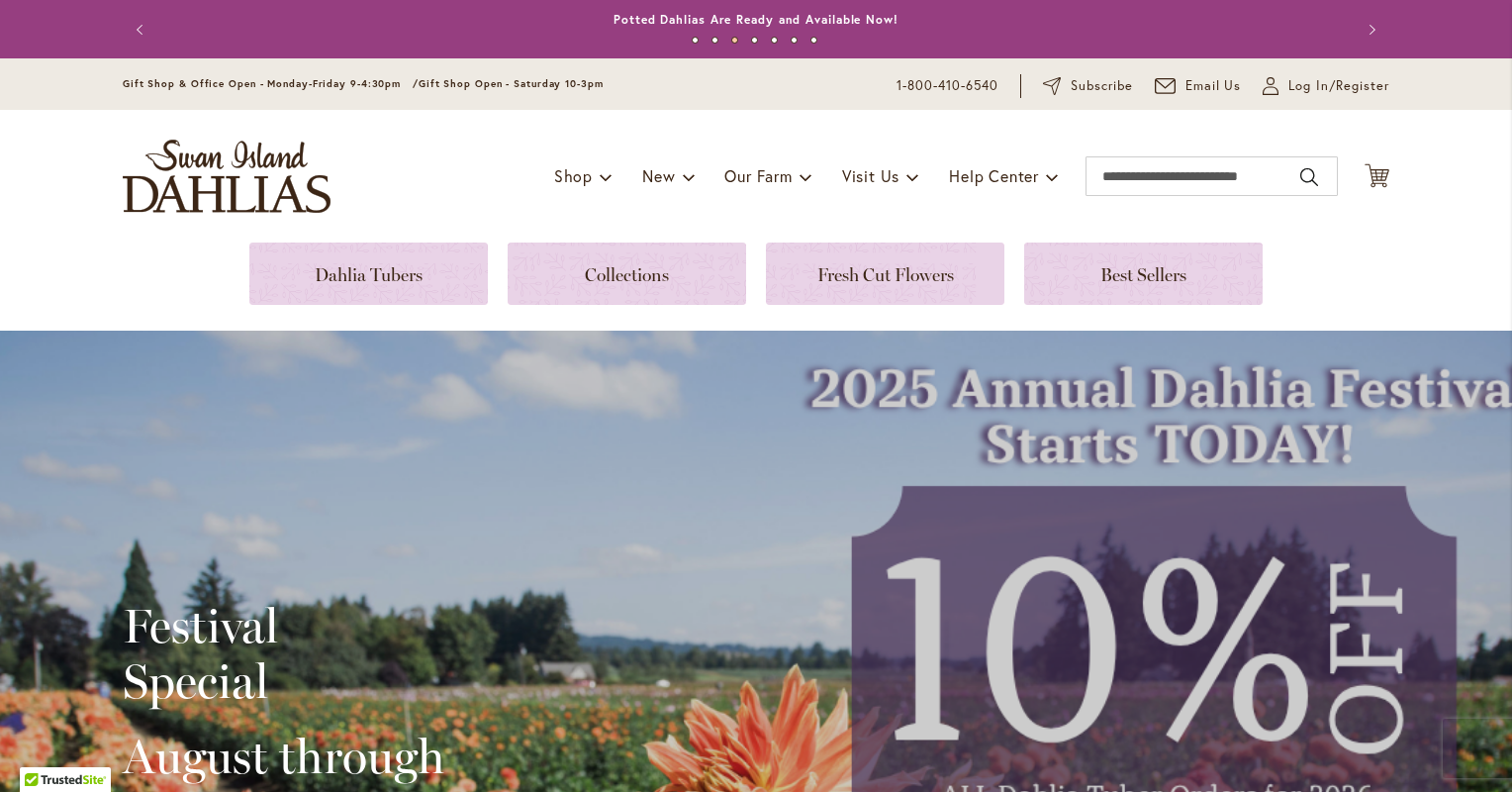 scroll, scrollTop: 0, scrollLeft: 0, axis: both 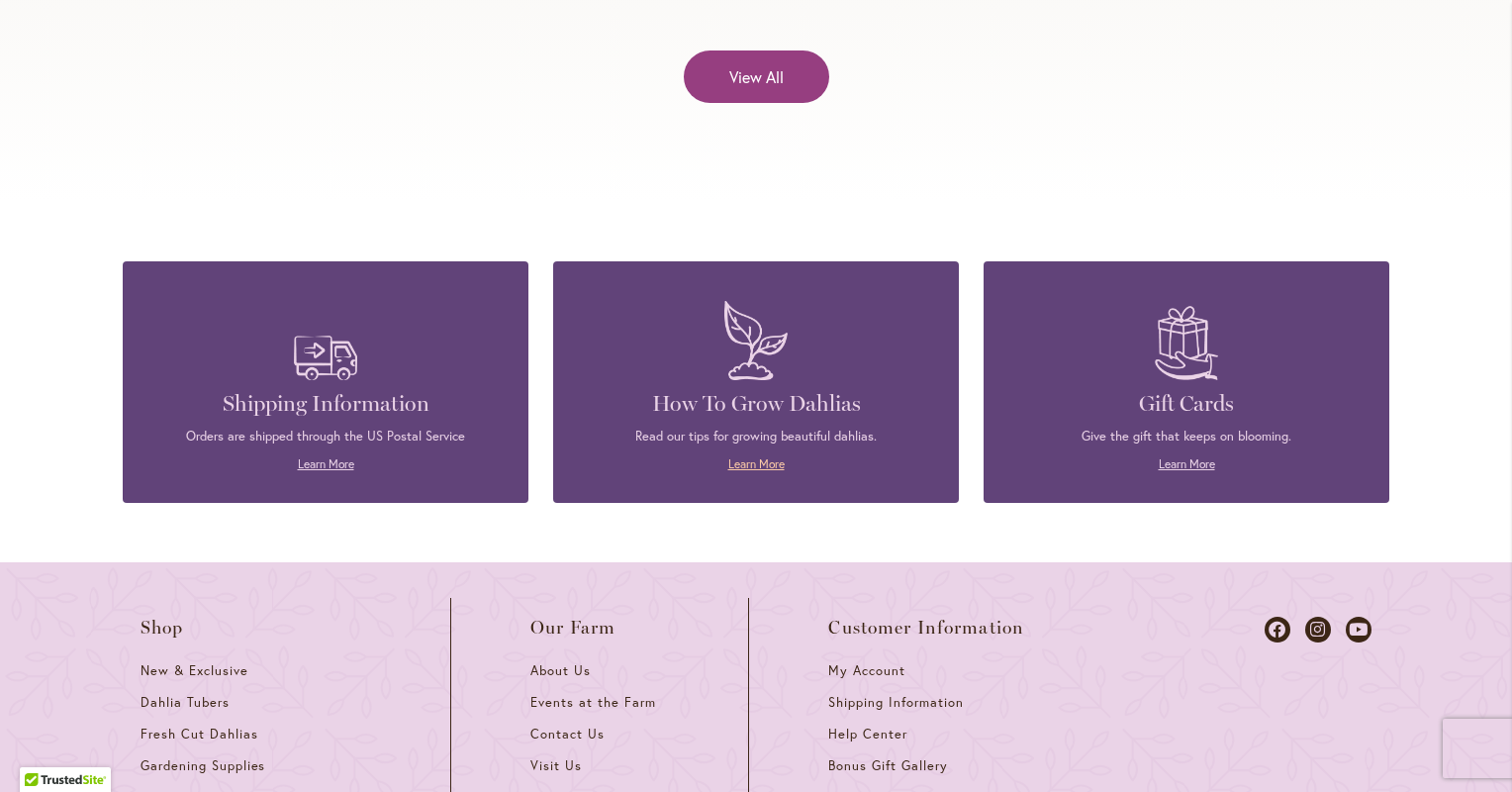 click on "Learn More" at bounding box center (756, 463) 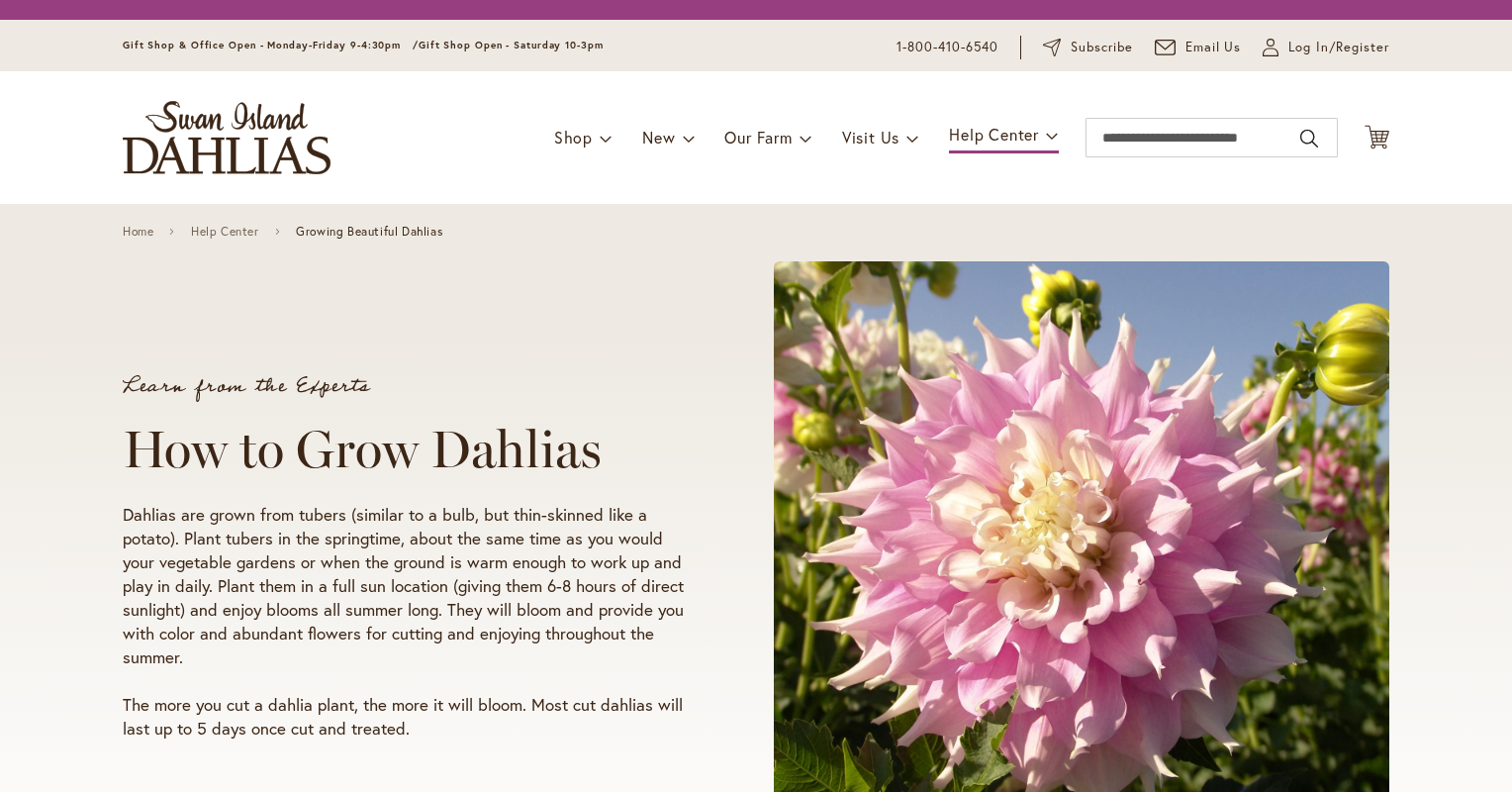 scroll, scrollTop: 0, scrollLeft: 0, axis: both 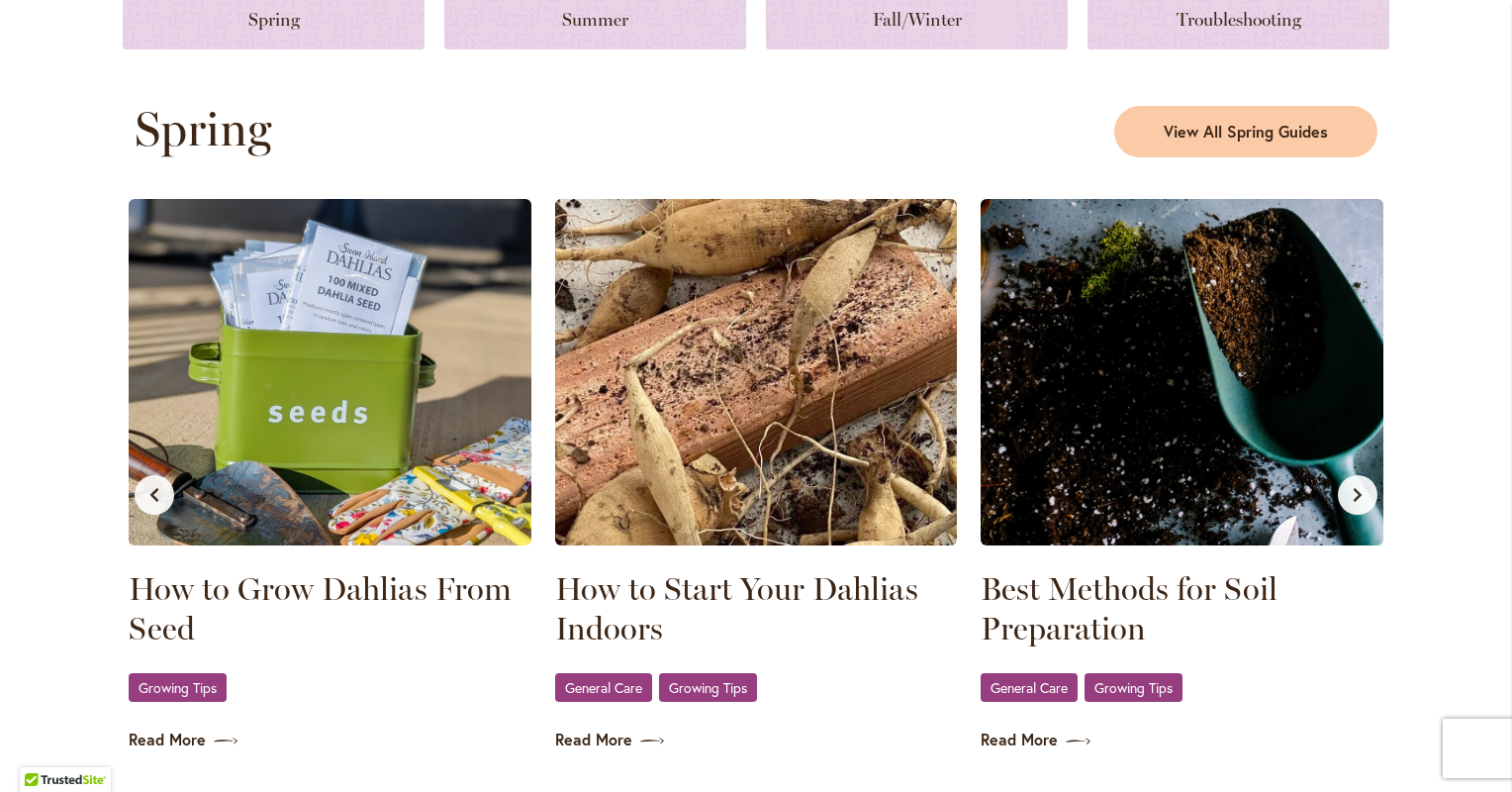 click at bounding box center (330, 372) 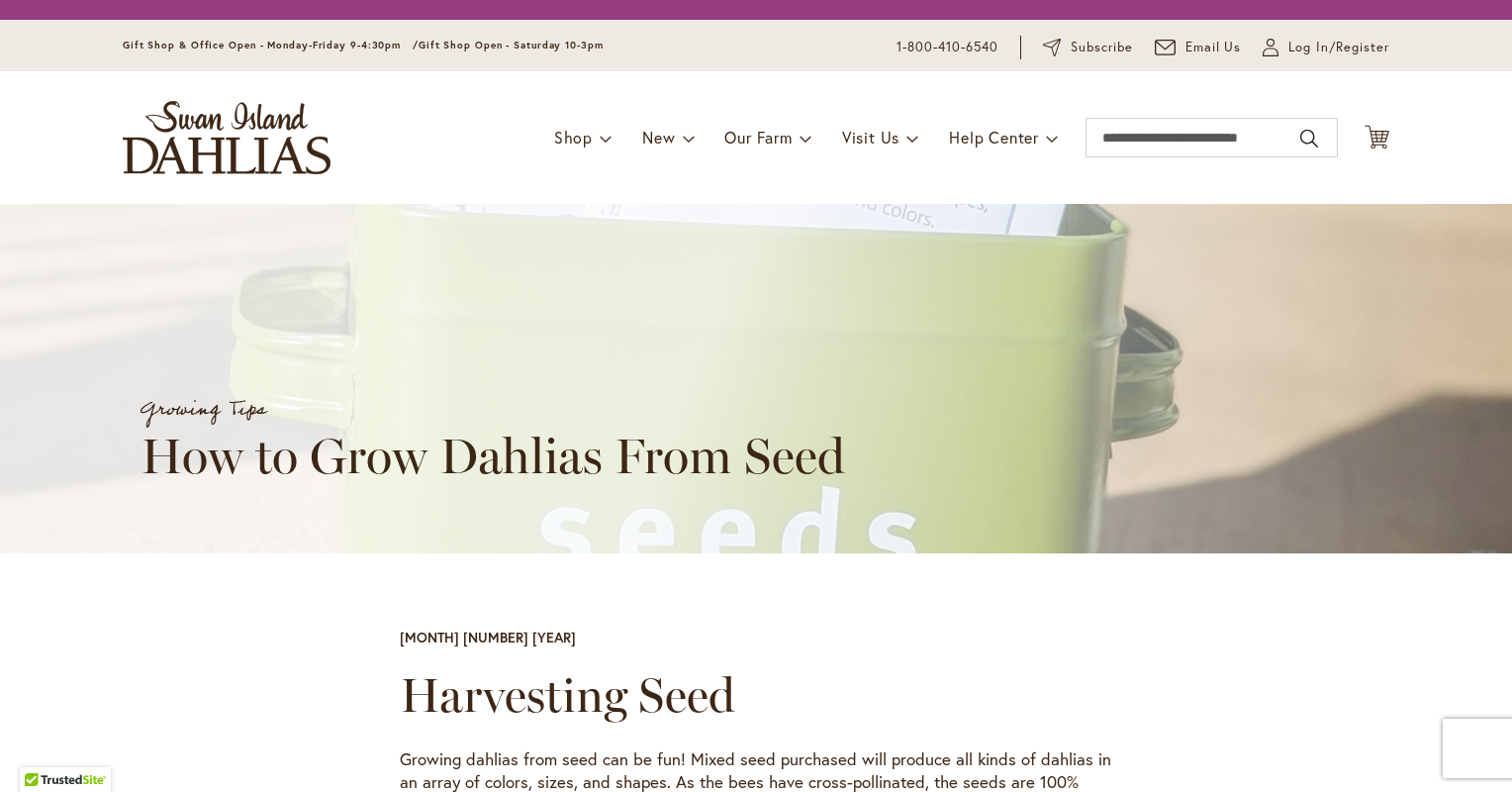 scroll, scrollTop: 0, scrollLeft: 0, axis: both 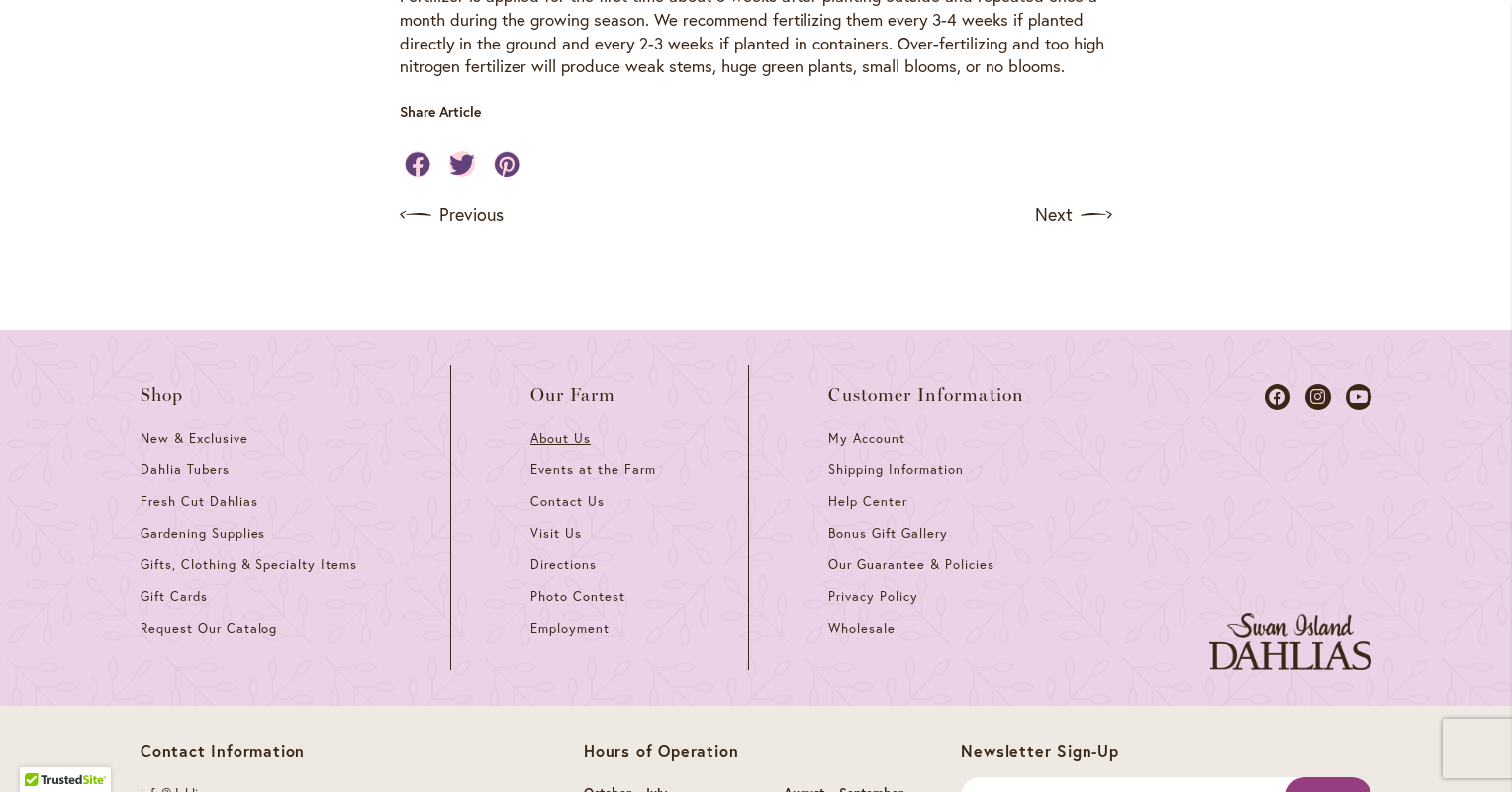 click on "About Us" at bounding box center [600, 446] 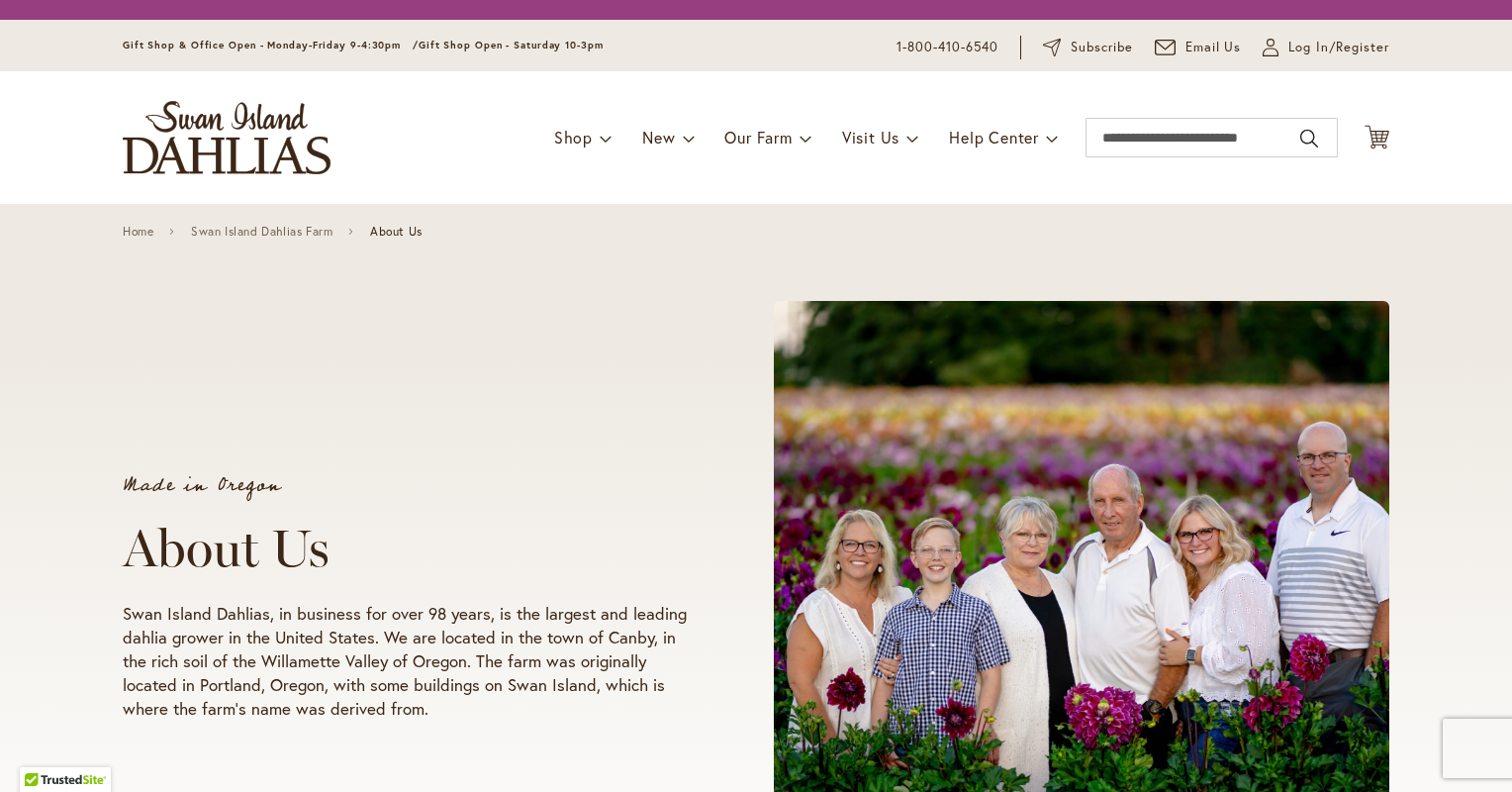 scroll, scrollTop: 0, scrollLeft: 0, axis: both 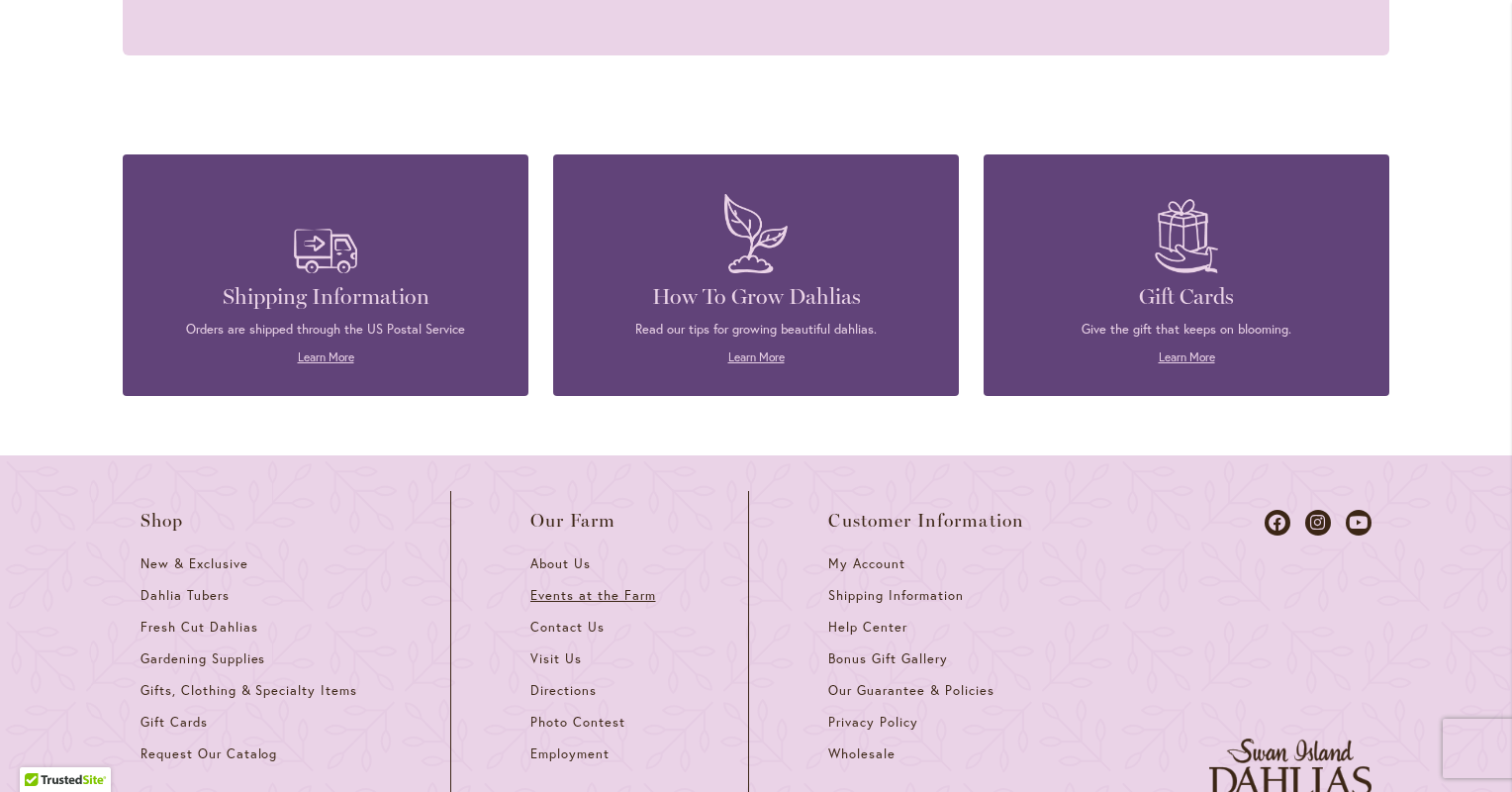 click on "Events at the Farm" at bounding box center (600, 603) 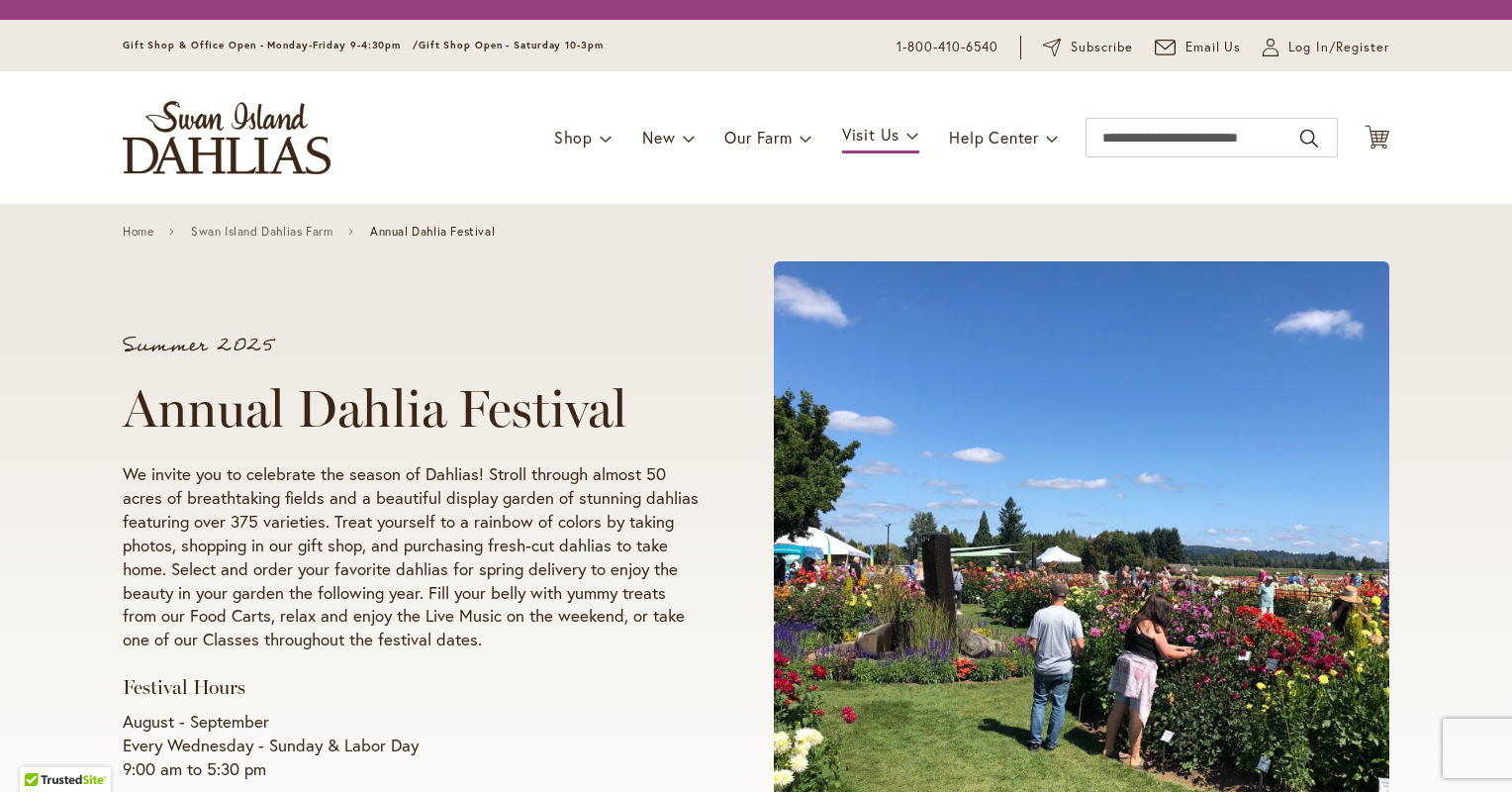 scroll, scrollTop: 0, scrollLeft: 0, axis: both 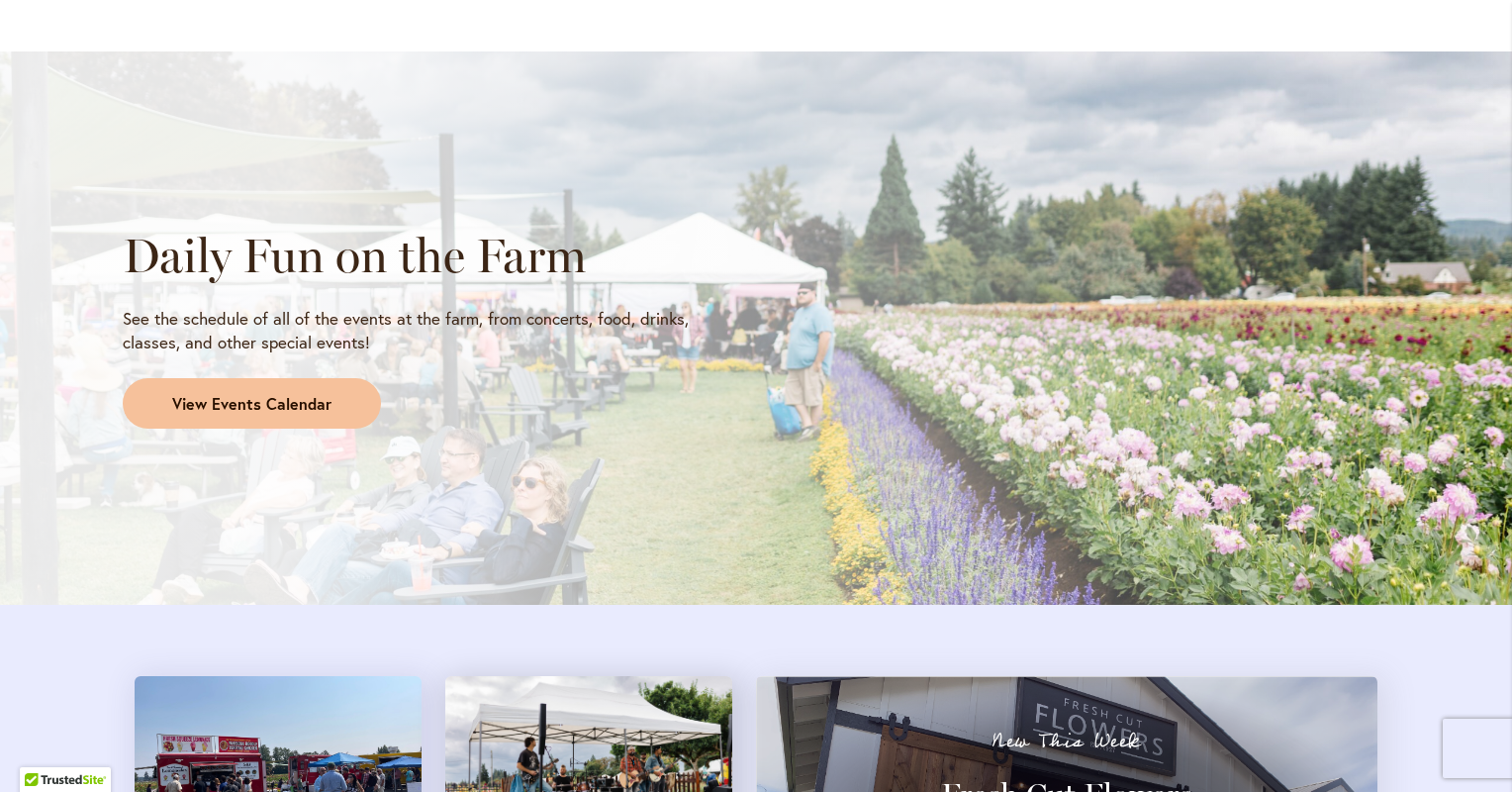 click on "View Events Calendar" at bounding box center [251, 404] 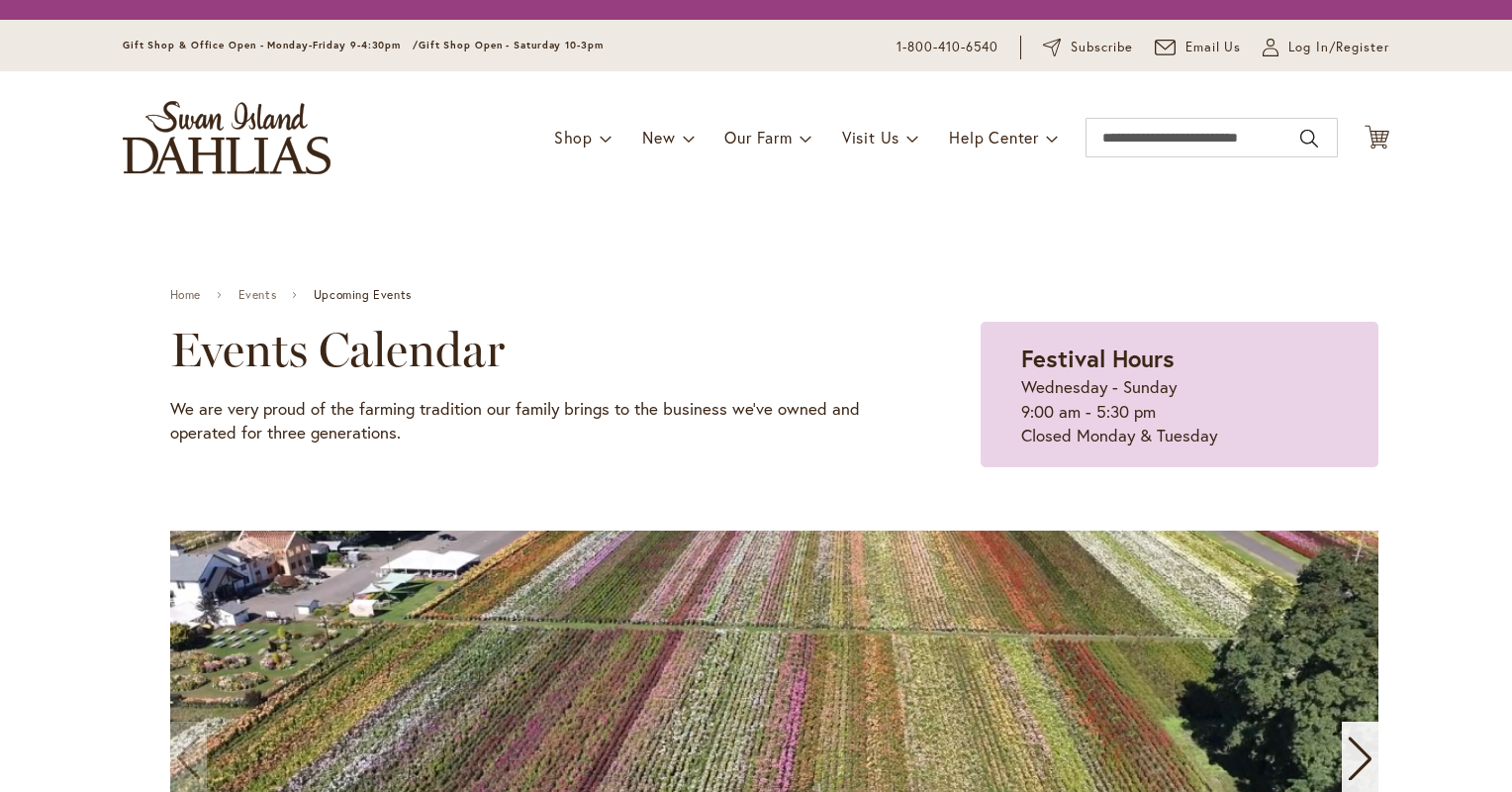 scroll, scrollTop: 0, scrollLeft: 0, axis: both 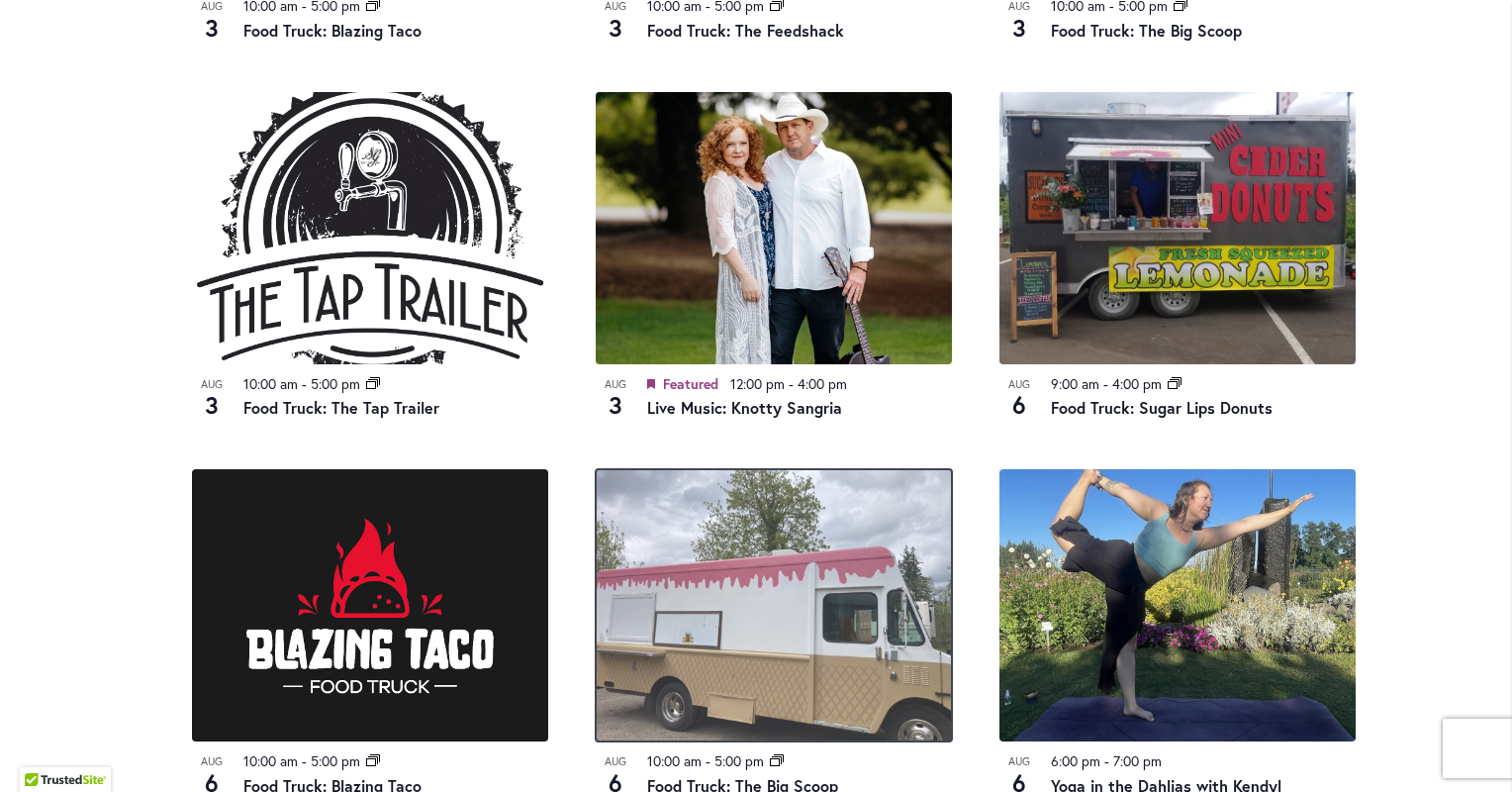 click at bounding box center (774, 605) 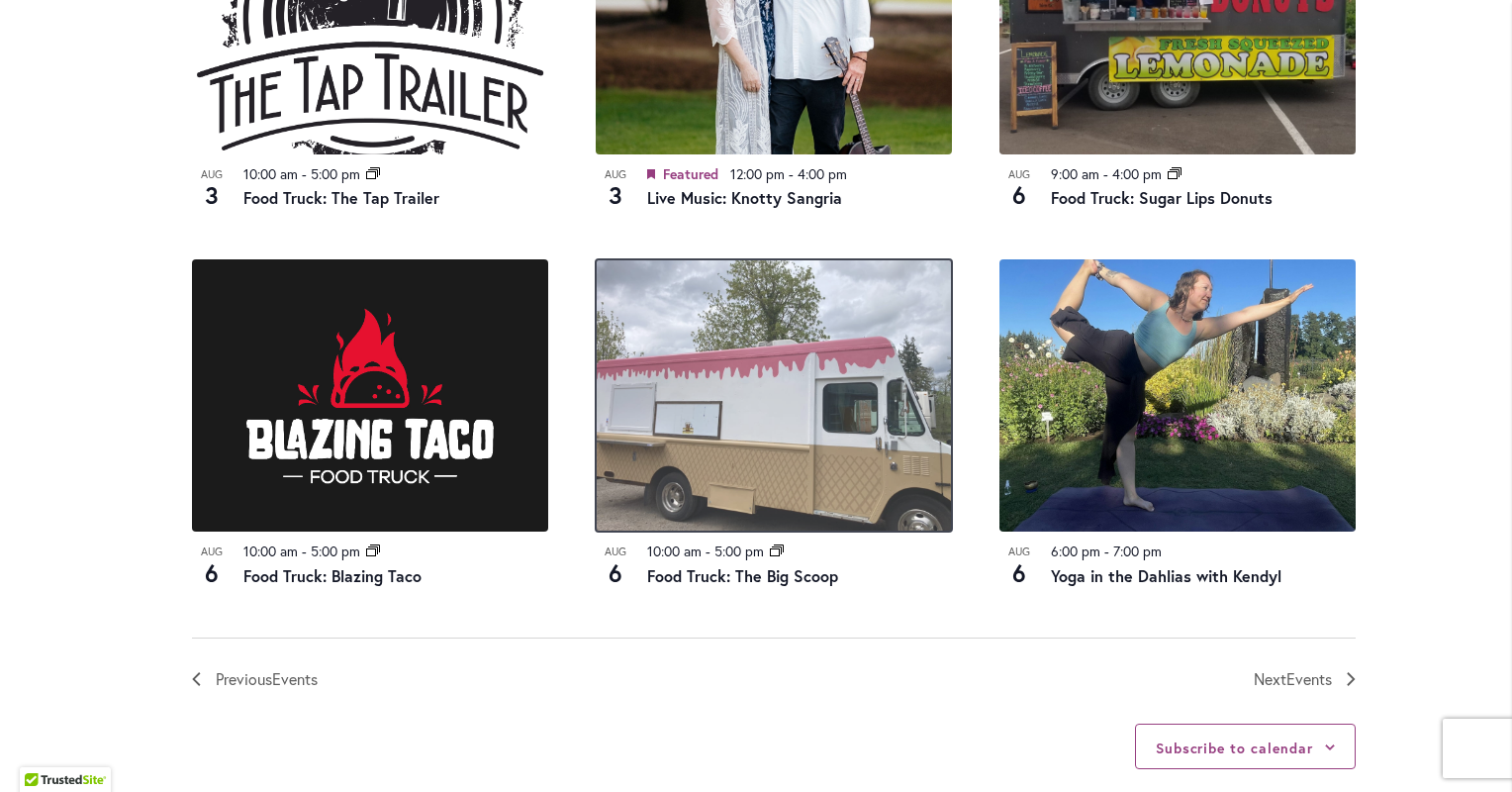scroll, scrollTop: 2079, scrollLeft: 0, axis: vertical 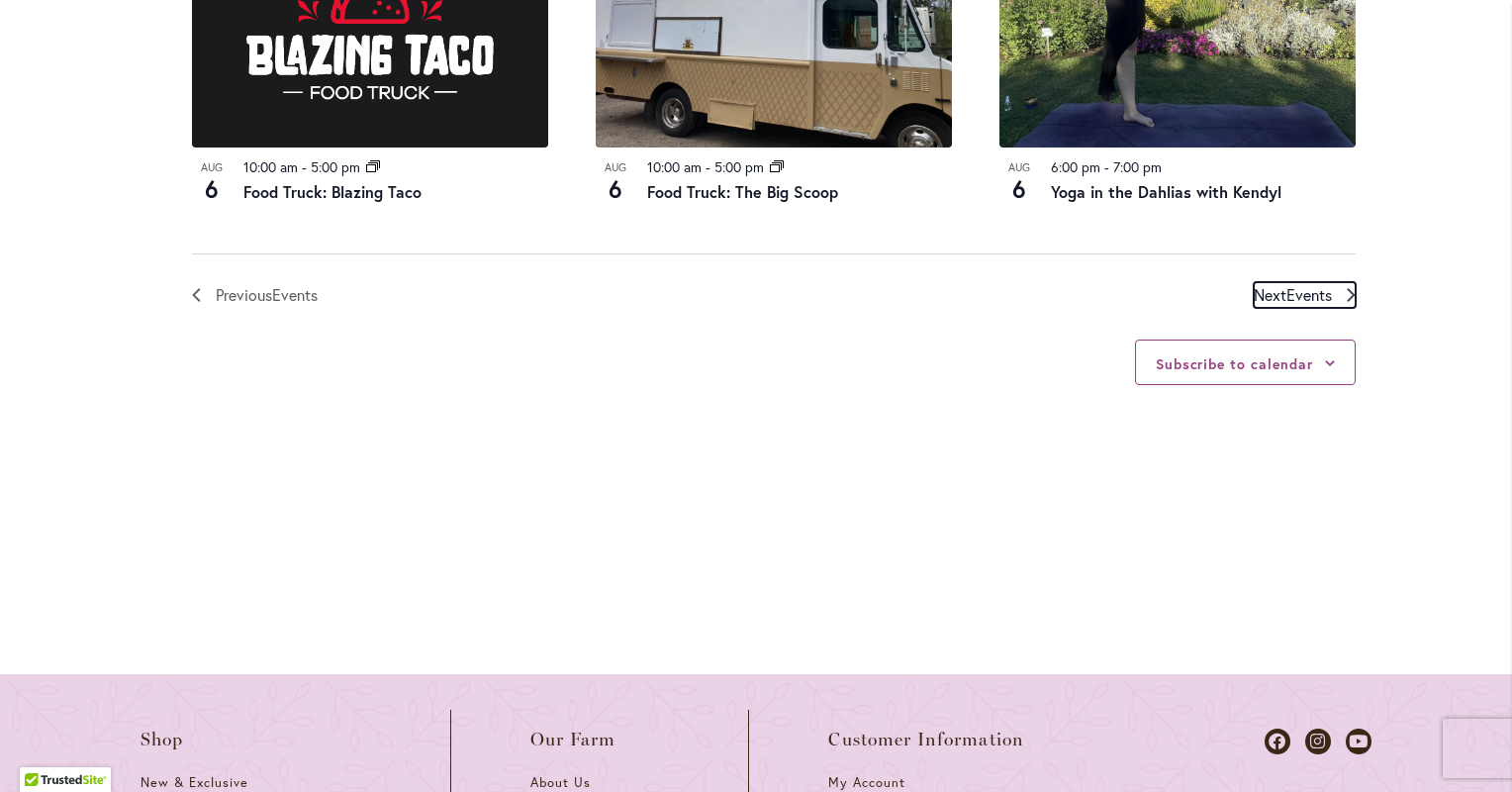 click on "Events" at bounding box center [1309, 294] 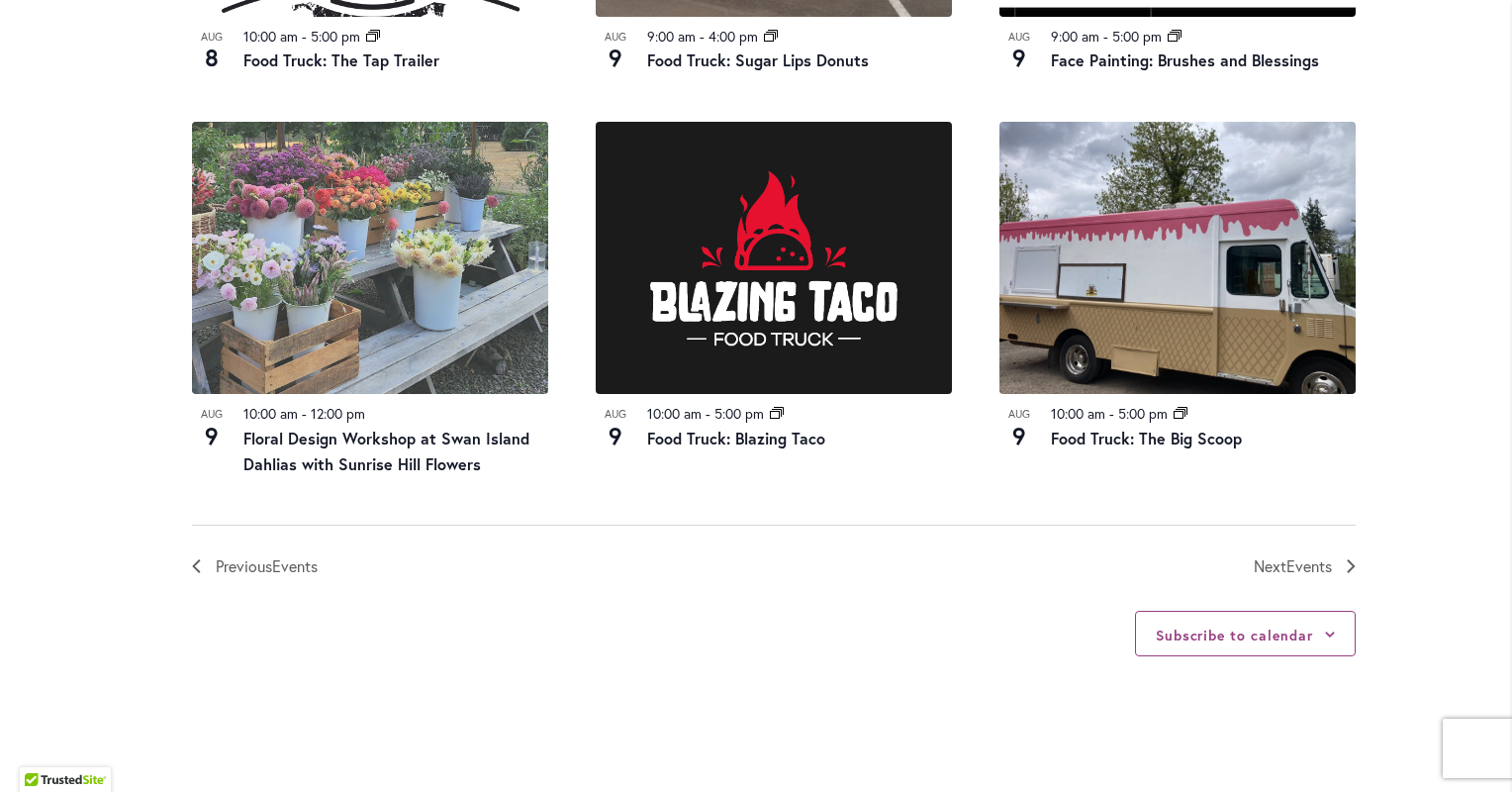 scroll, scrollTop: 2164, scrollLeft: 0, axis: vertical 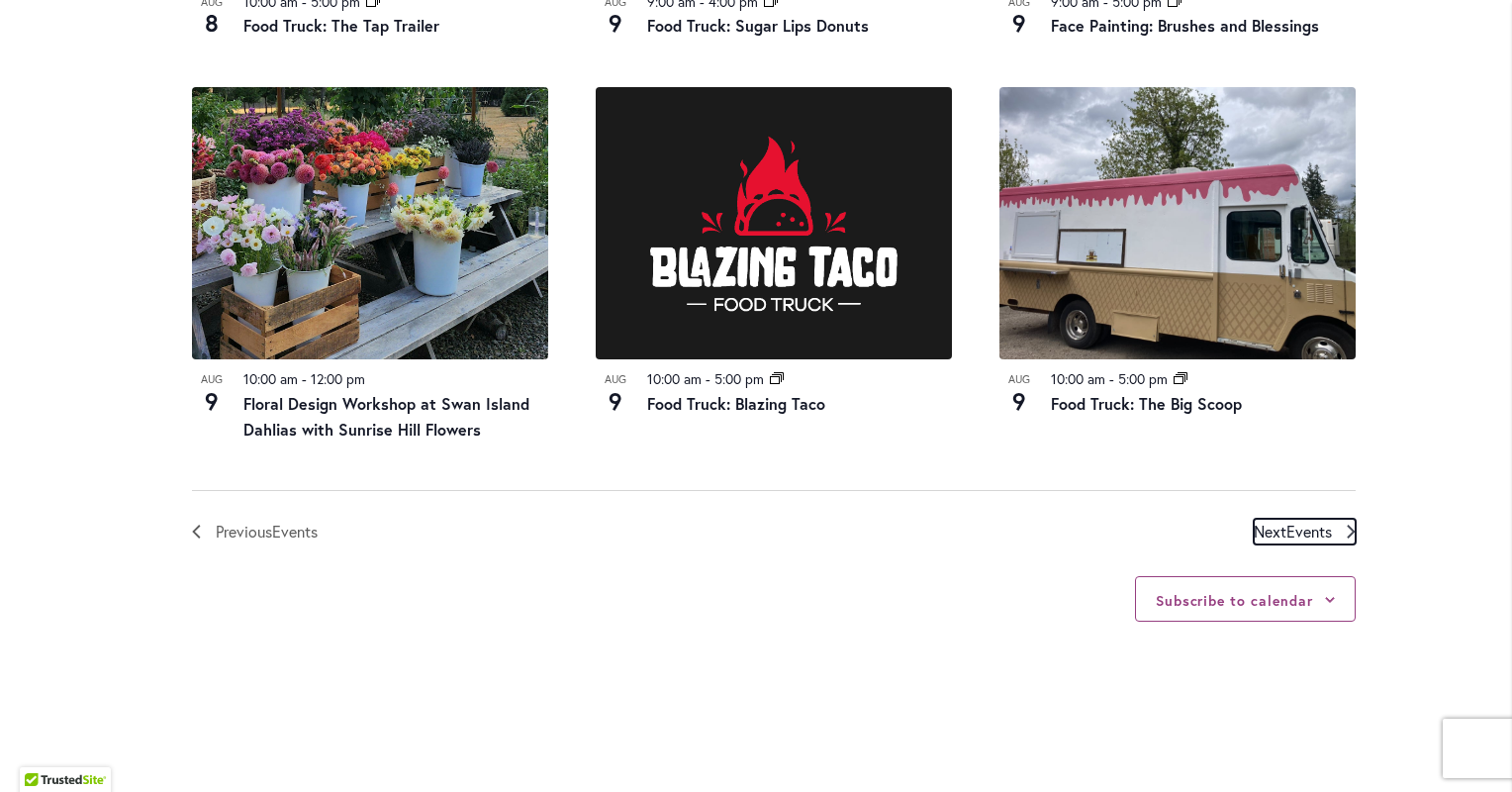 click on "Events" at bounding box center [1309, 531] 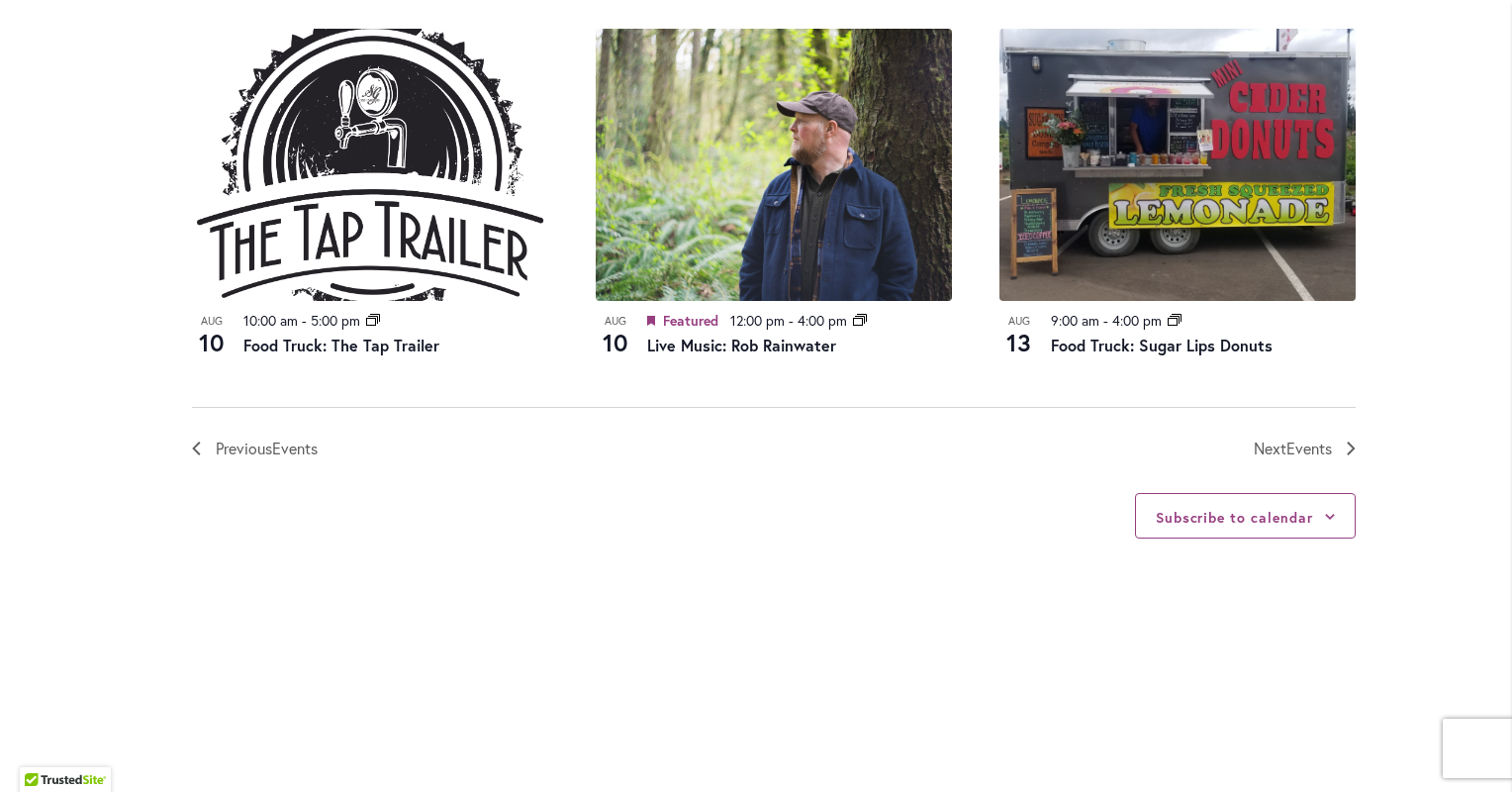 scroll, scrollTop: 2263, scrollLeft: 0, axis: vertical 